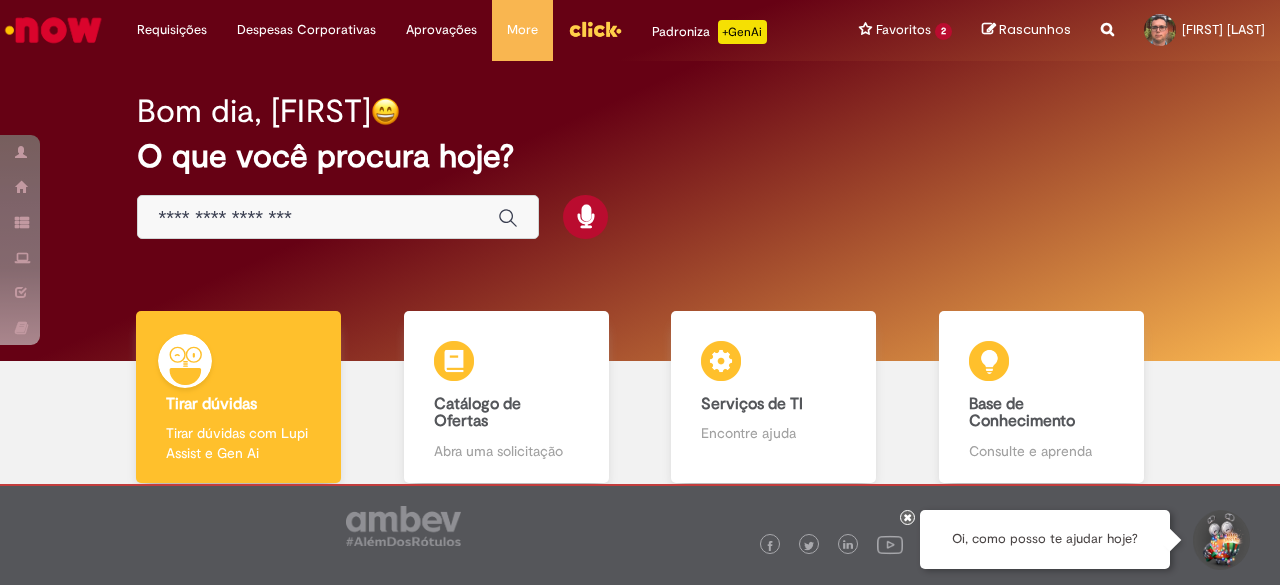 scroll, scrollTop: 0, scrollLeft: 0, axis: both 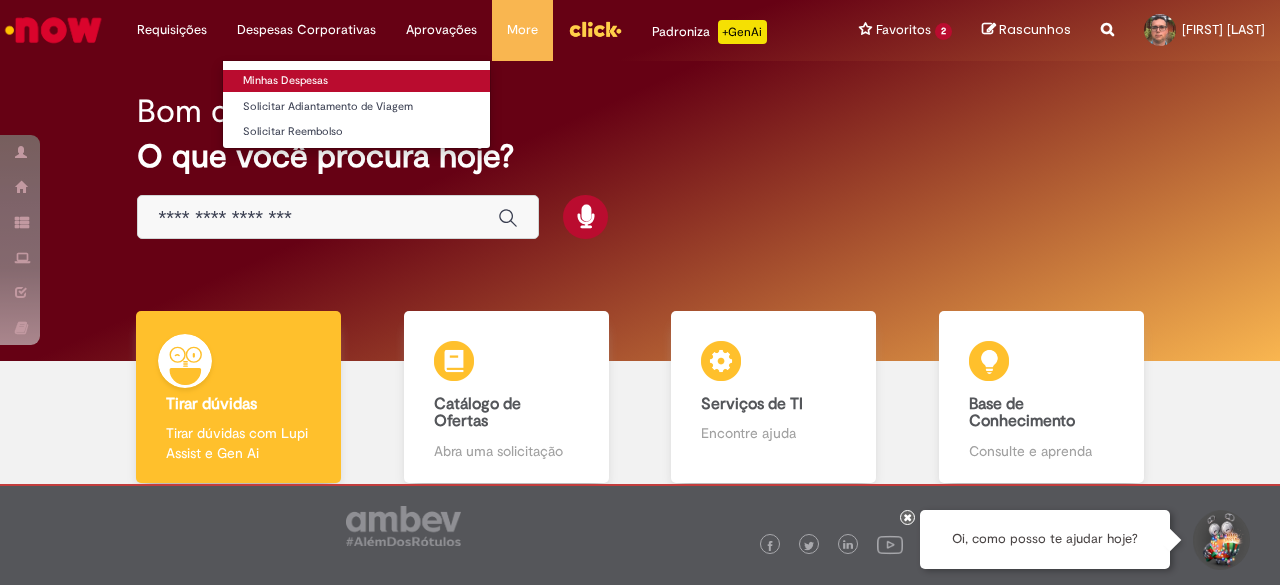 click on "Minhas Despesas" at bounding box center [356, 81] 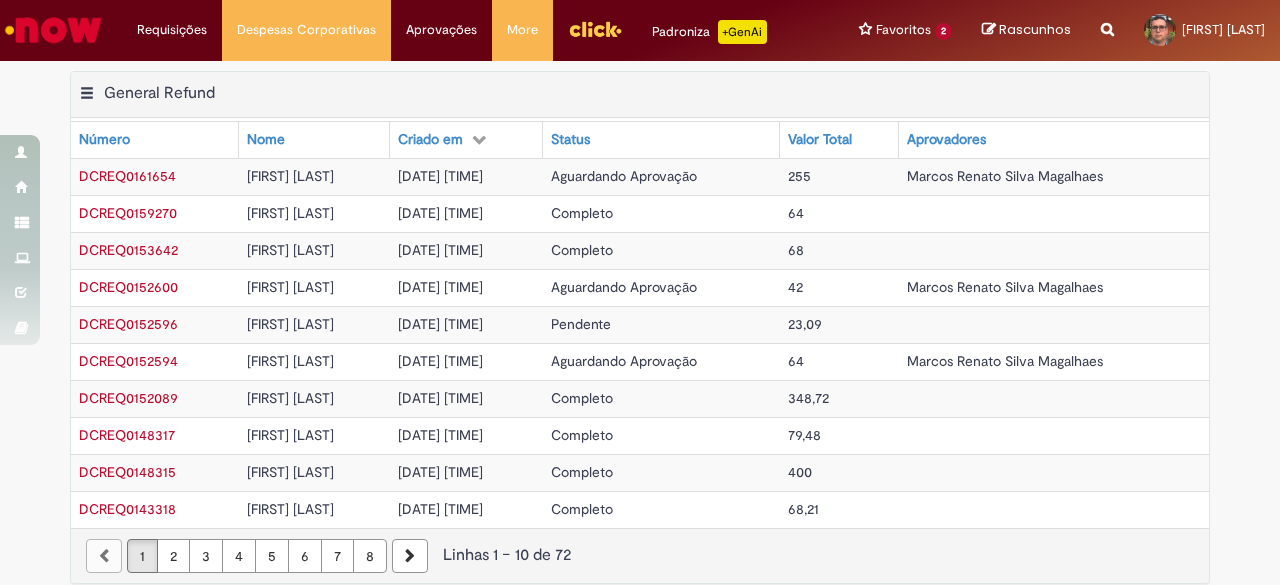 click on "Pendente" at bounding box center (661, 324) 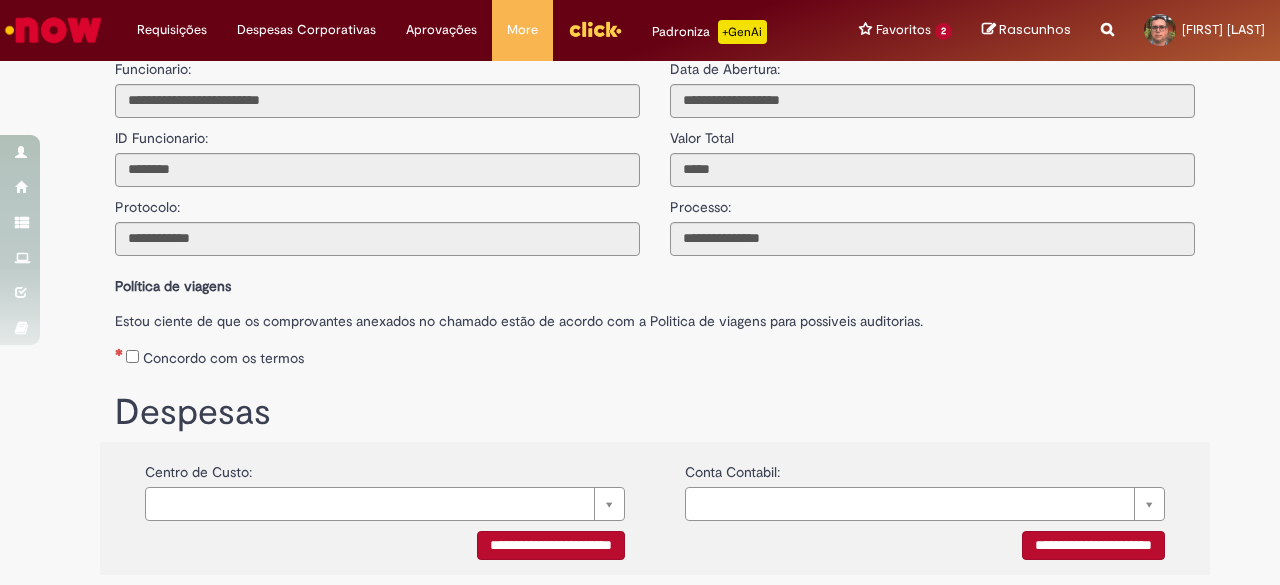scroll, scrollTop: 58, scrollLeft: 0, axis: vertical 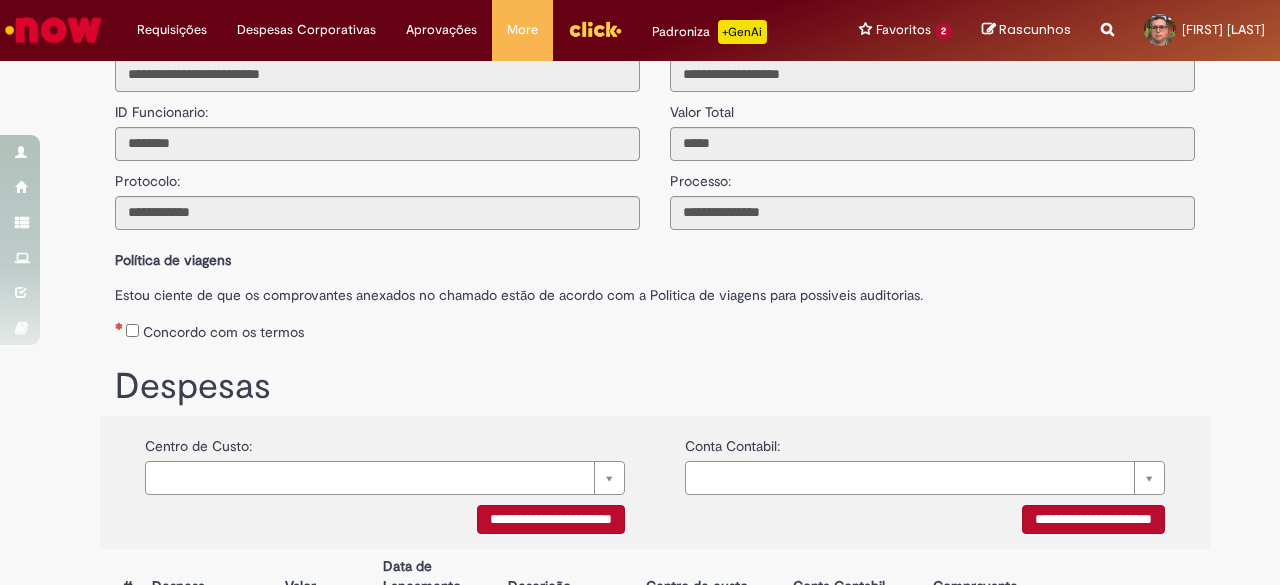 click on "Concordo com os termos" at bounding box center (655, 328) 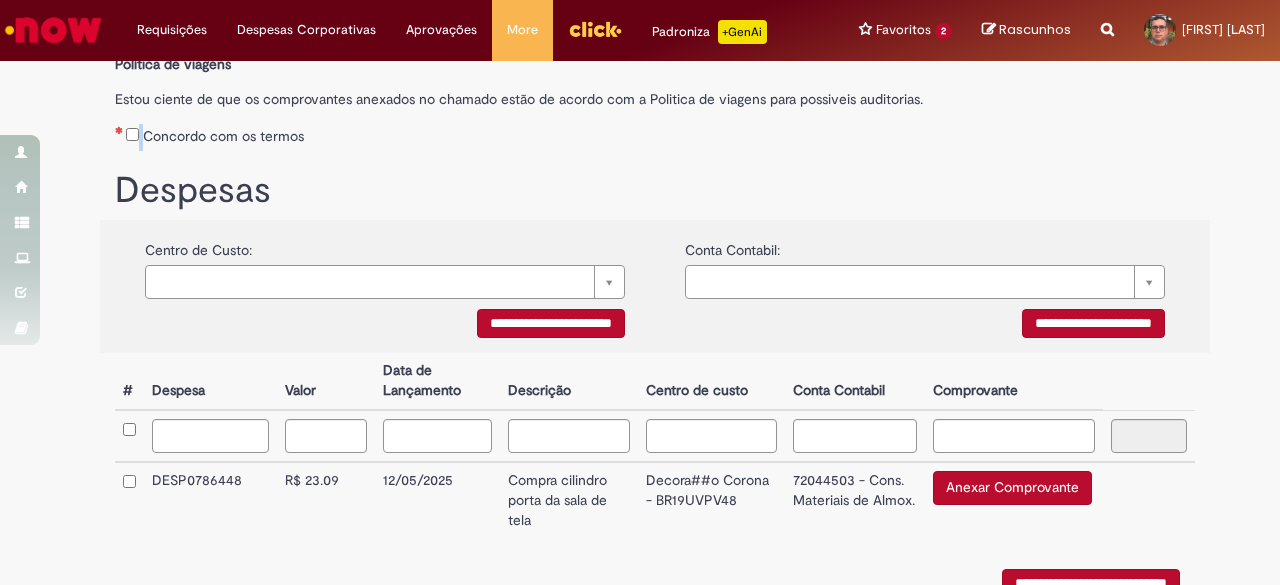 scroll, scrollTop: 255, scrollLeft: 0, axis: vertical 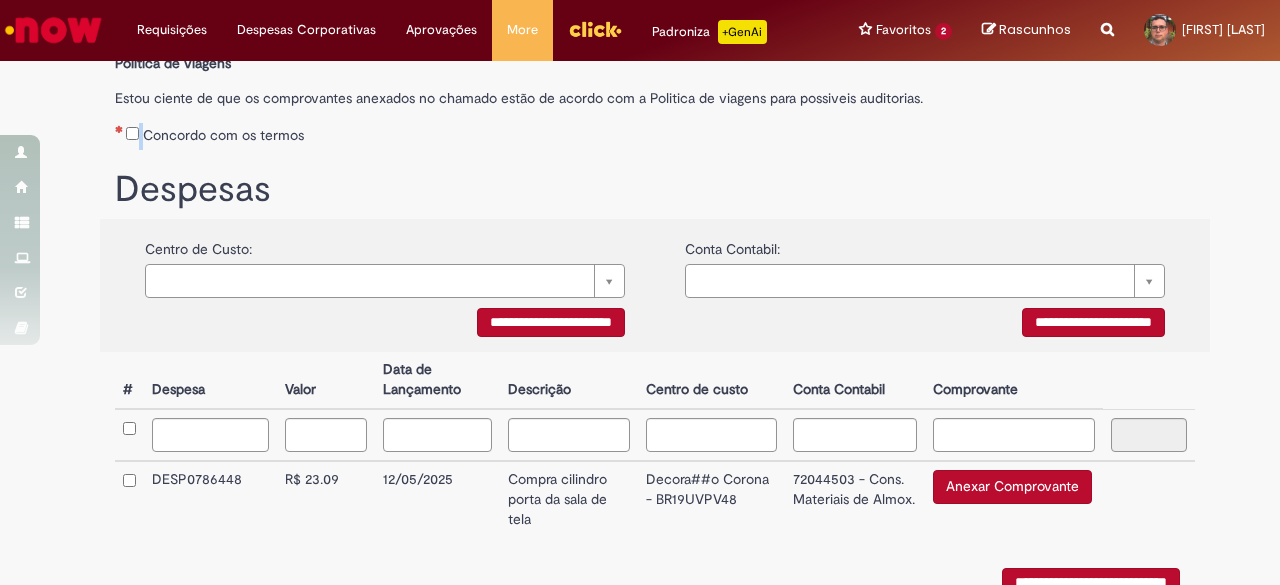 click on "Anexar Comprovante" at bounding box center [1012, 487] 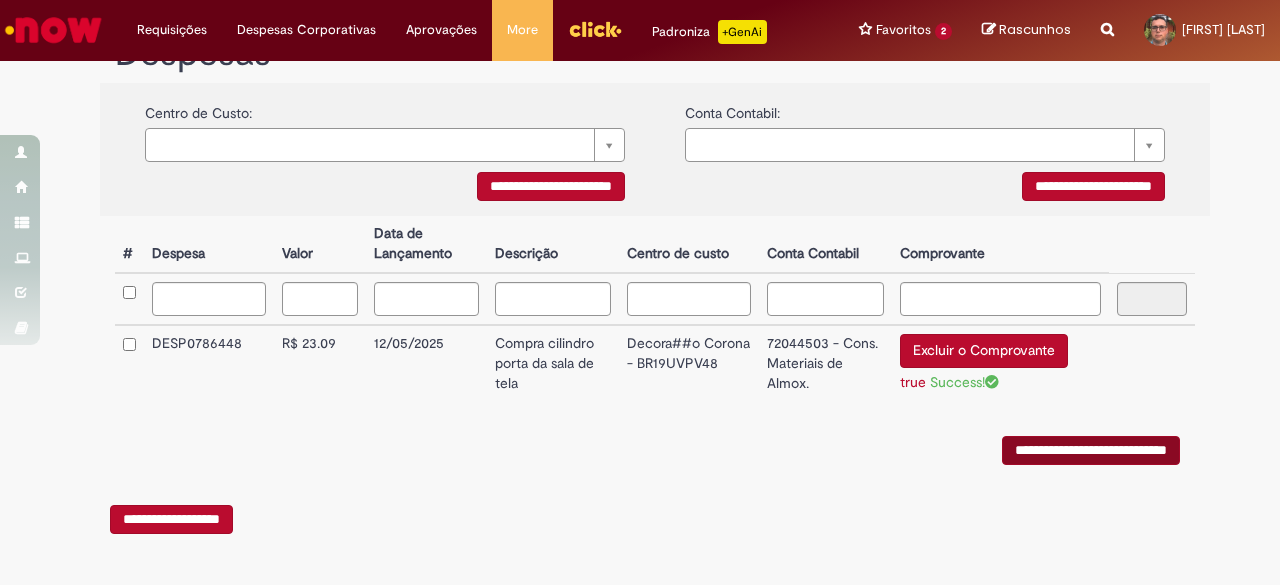 scroll, scrollTop: 408, scrollLeft: 0, axis: vertical 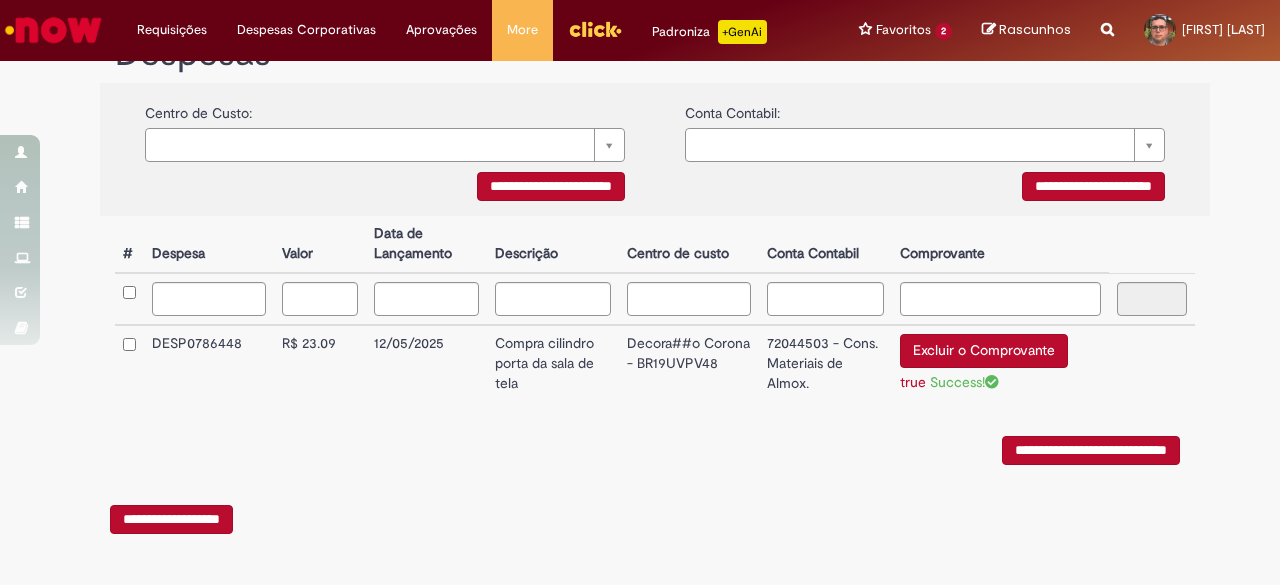 click on "**********" at bounding box center (1091, 450) 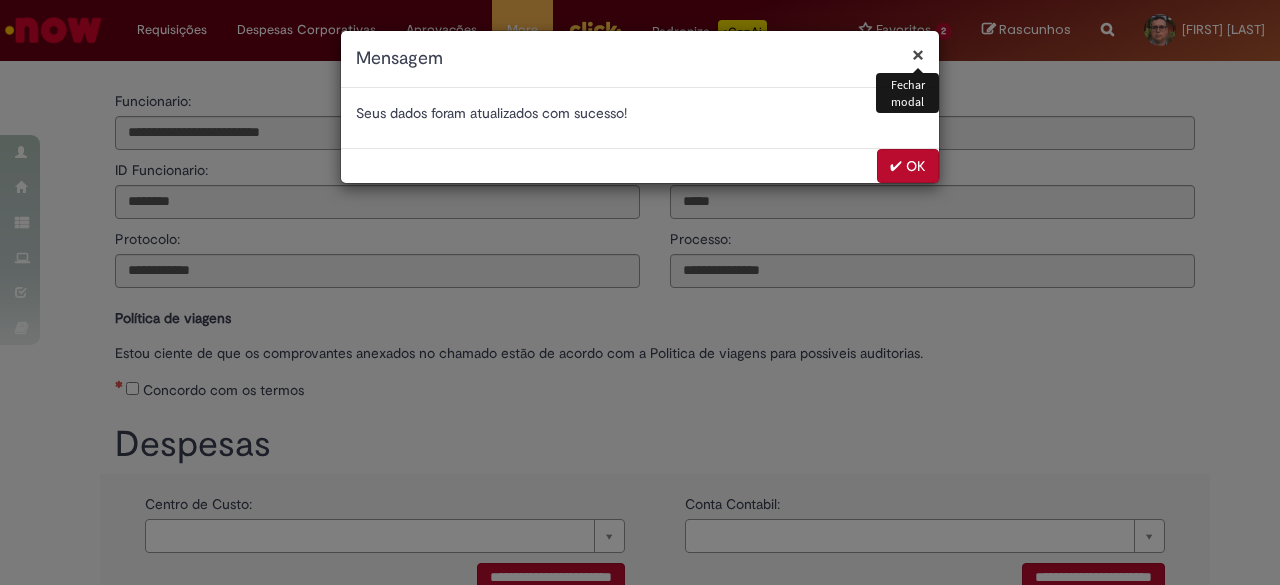 click on "✔ OK" at bounding box center (908, 166) 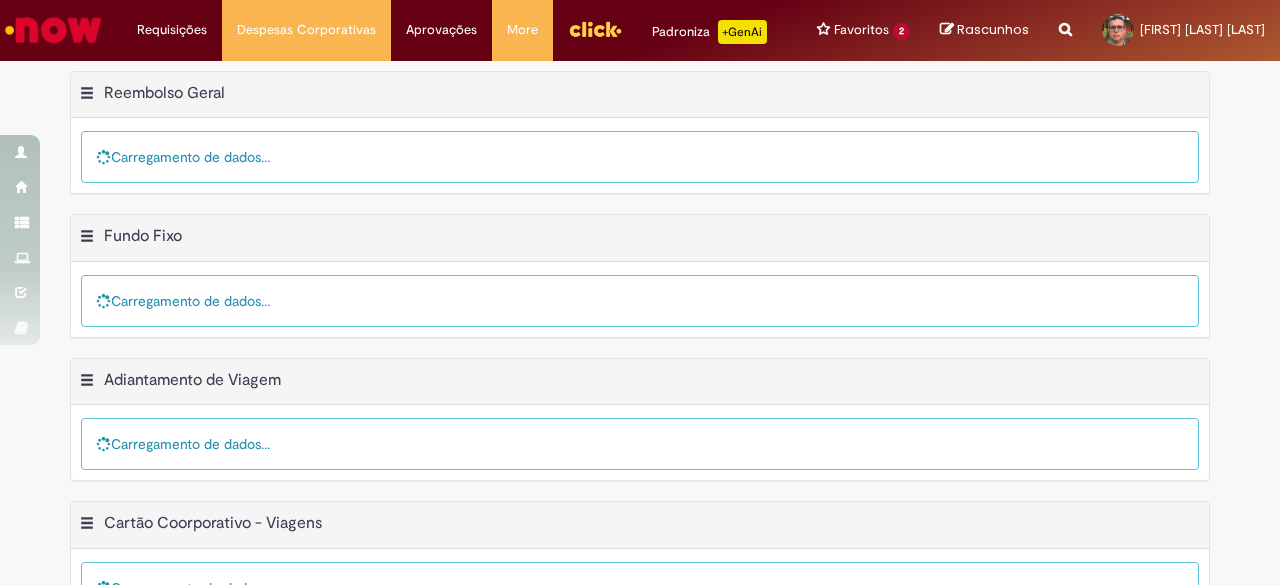 scroll, scrollTop: 0, scrollLeft: 0, axis: both 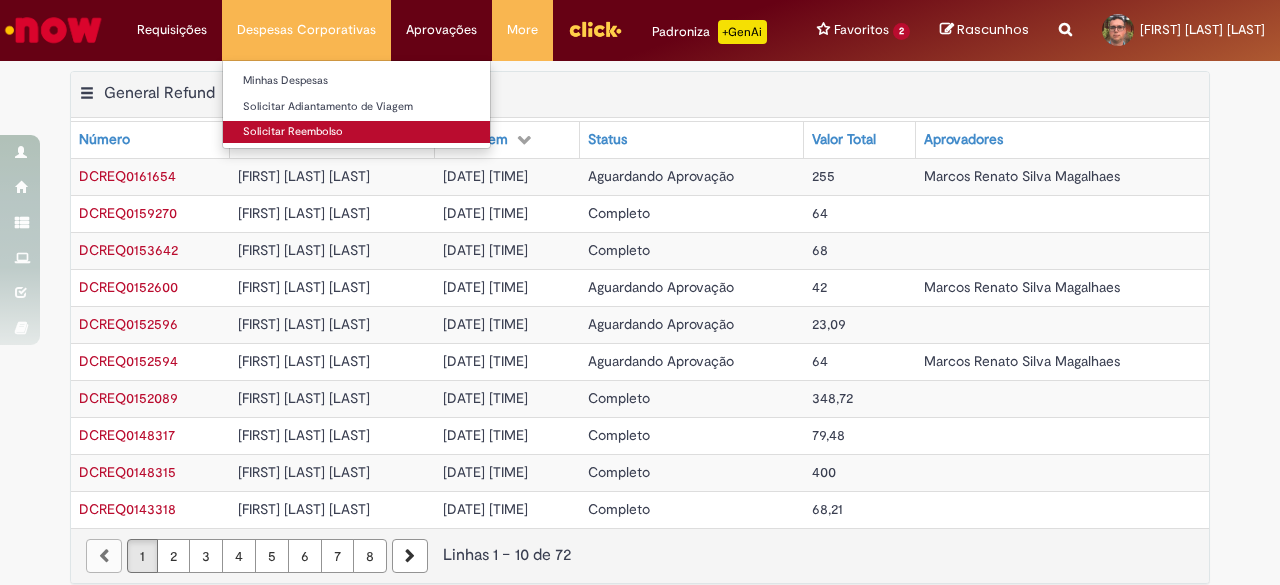 click on "Solicitar Reembolso" at bounding box center [356, 132] 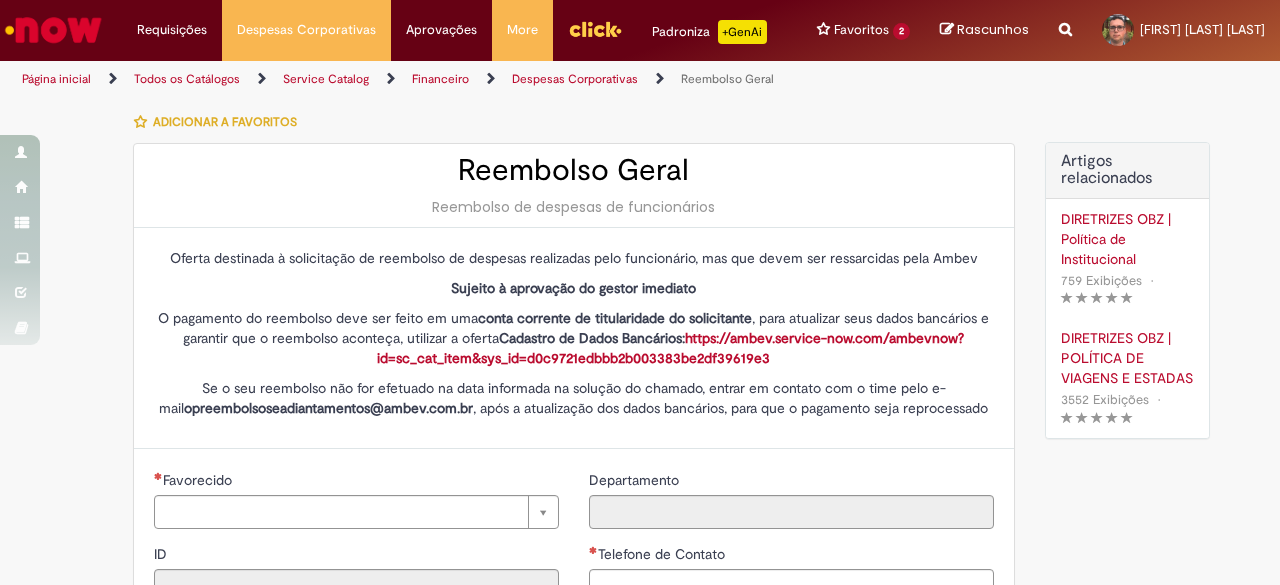 type on "********" 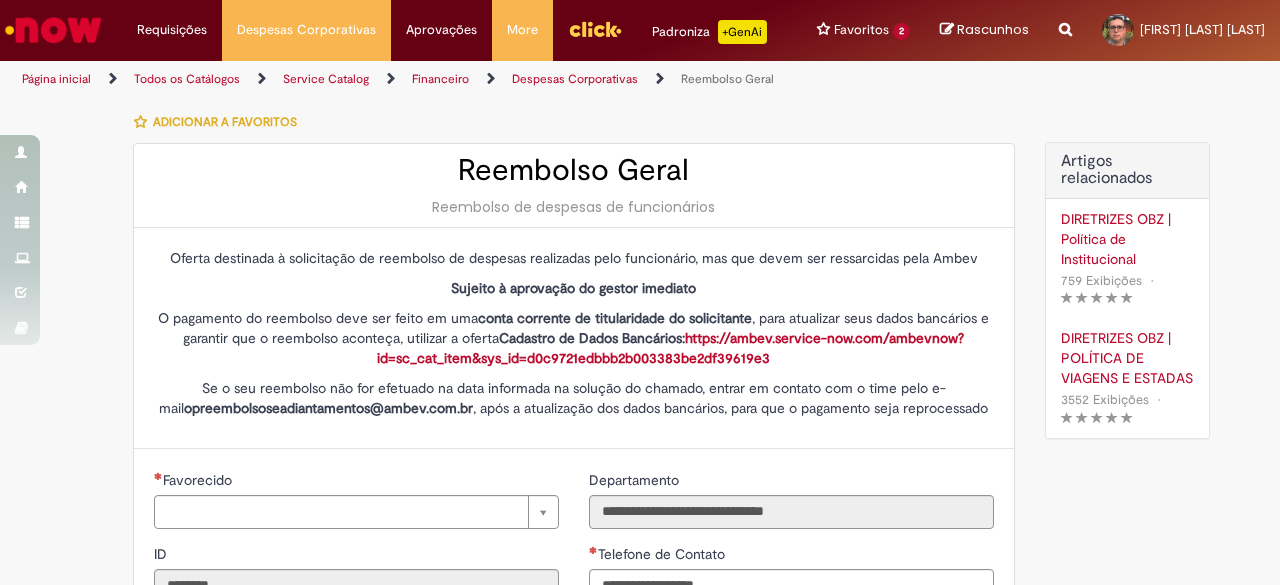 type on "**********" 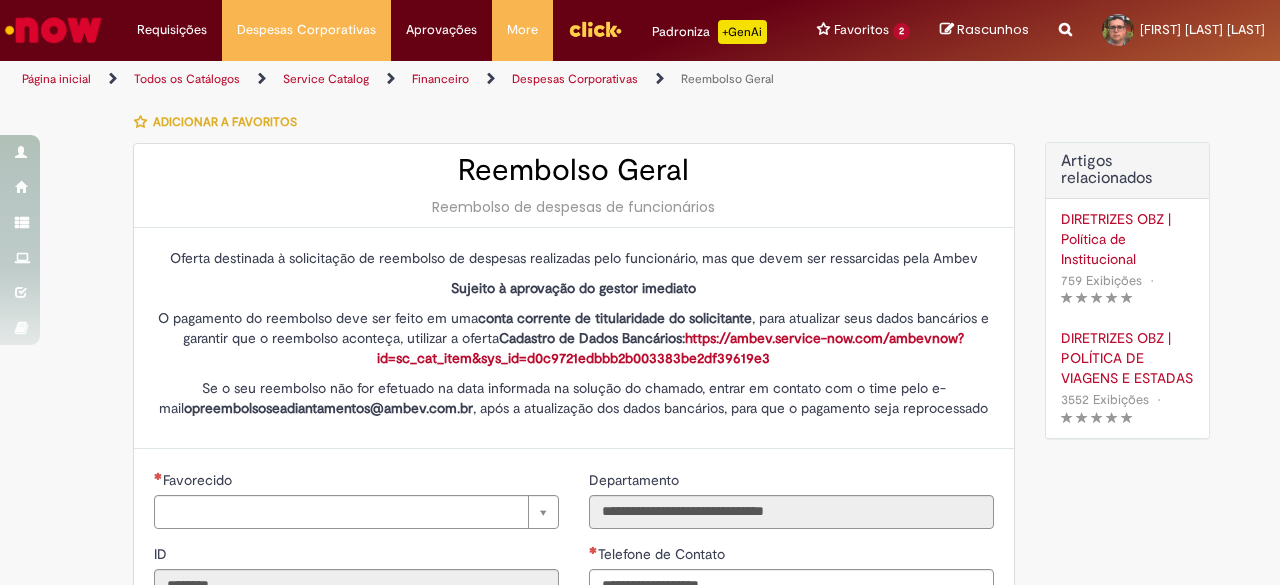 type on "**********" 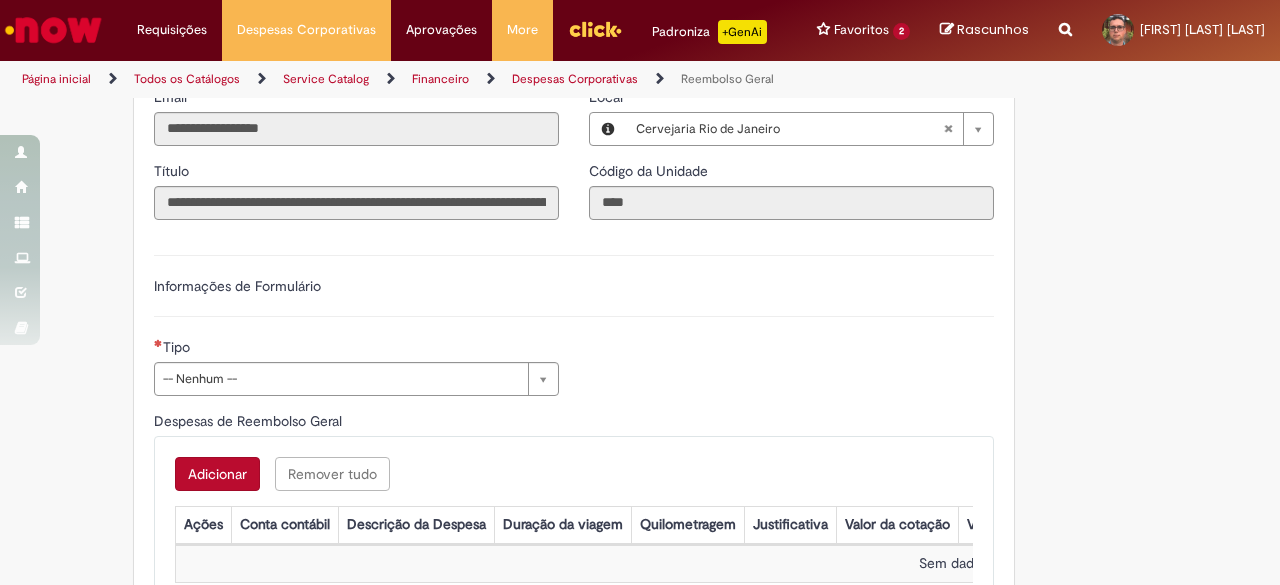 scroll, scrollTop: 536, scrollLeft: 0, axis: vertical 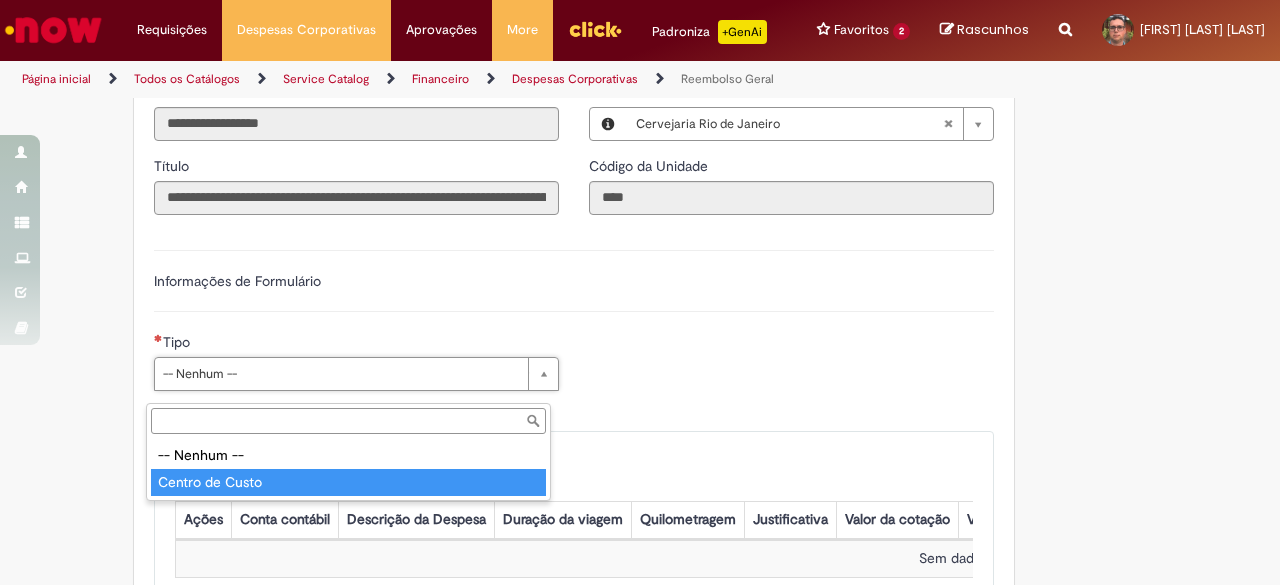 type on "**********" 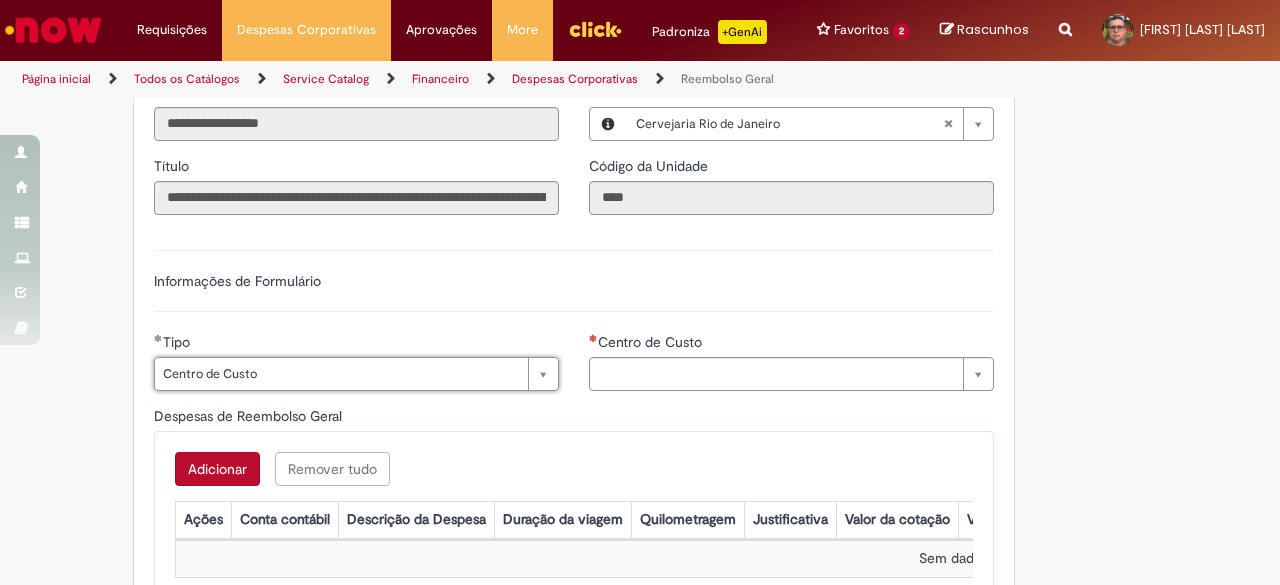 type on "**********" 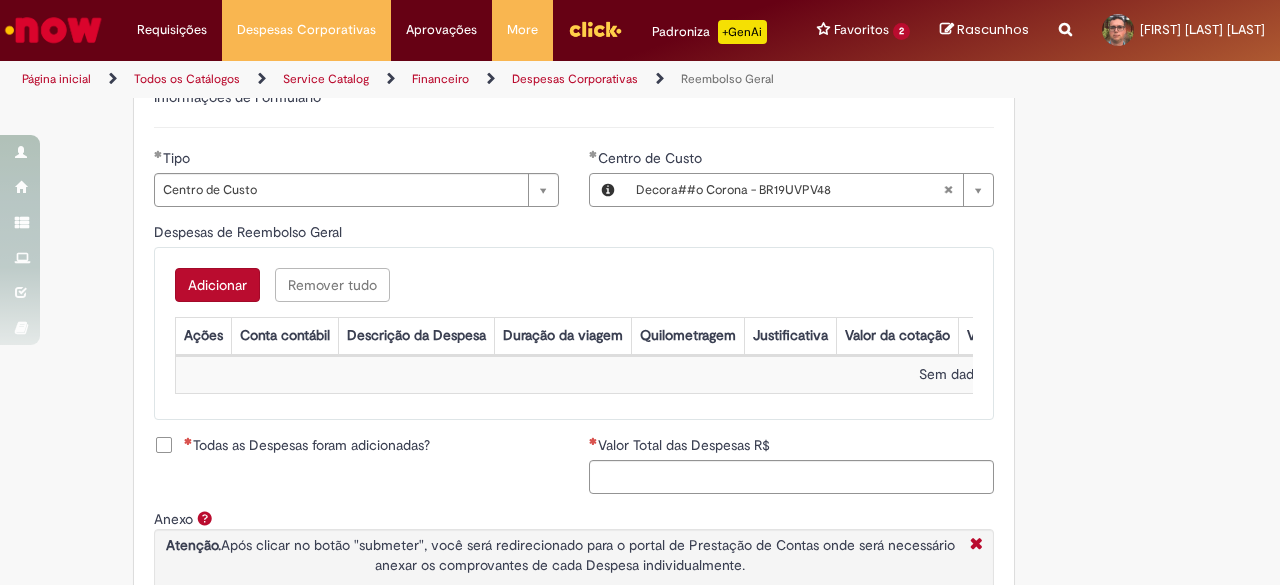 scroll, scrollTop: 723, scrollLeft: 0, axis: vertical 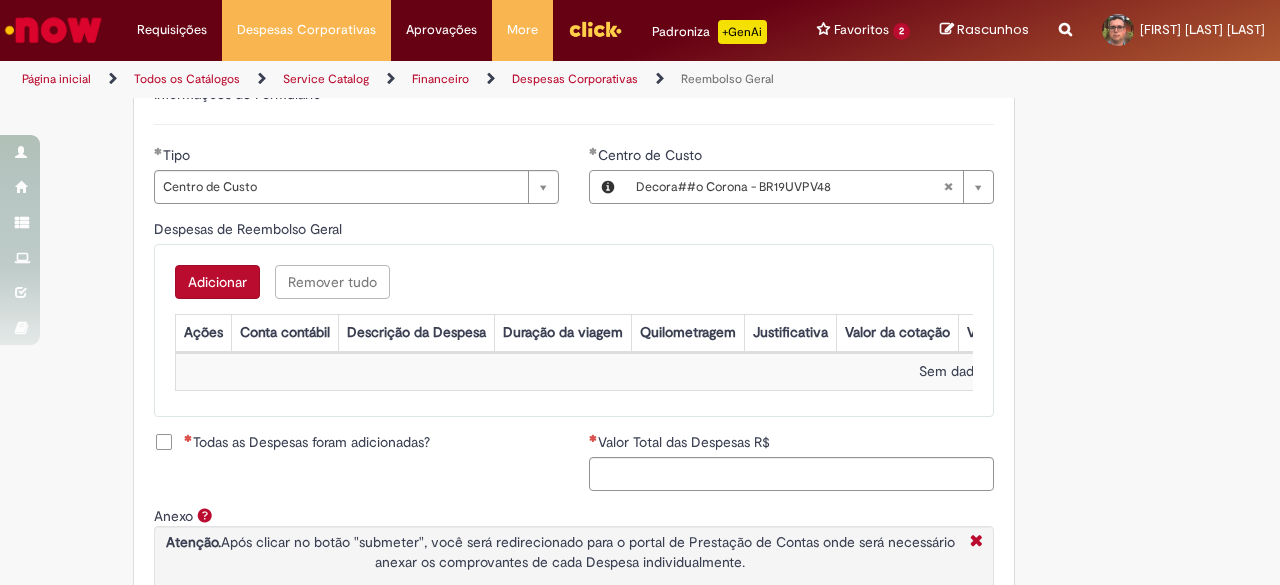 click on "Adicionar" at bounding box center (217, 282) 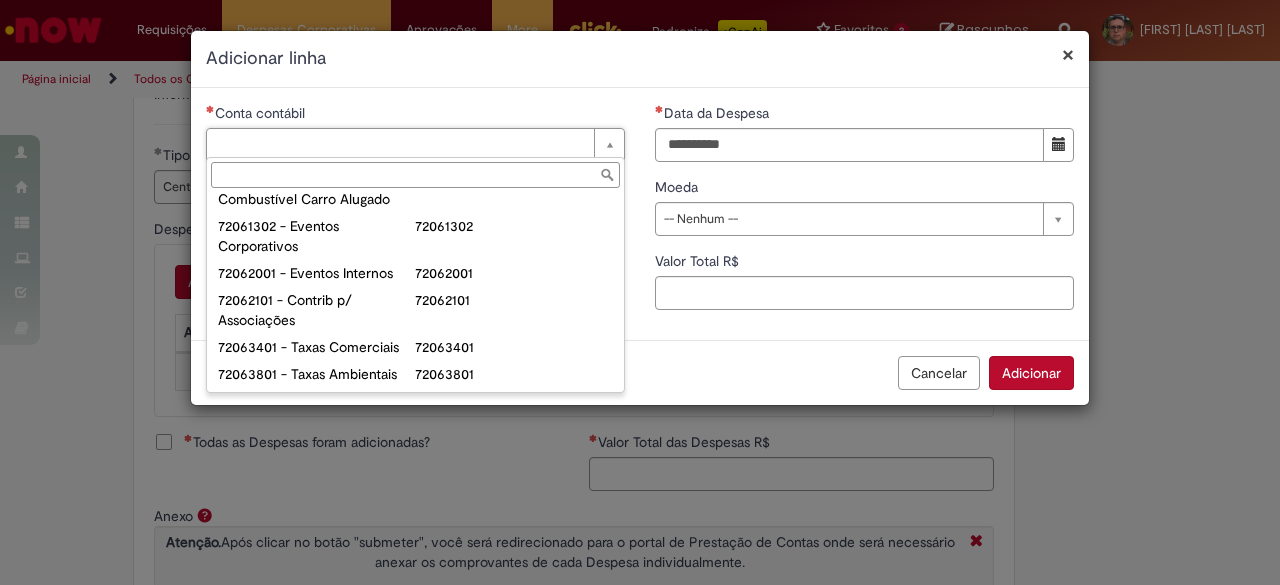 scroll, scrollTop: 1466, scrollLeft: 0, axis: vertical 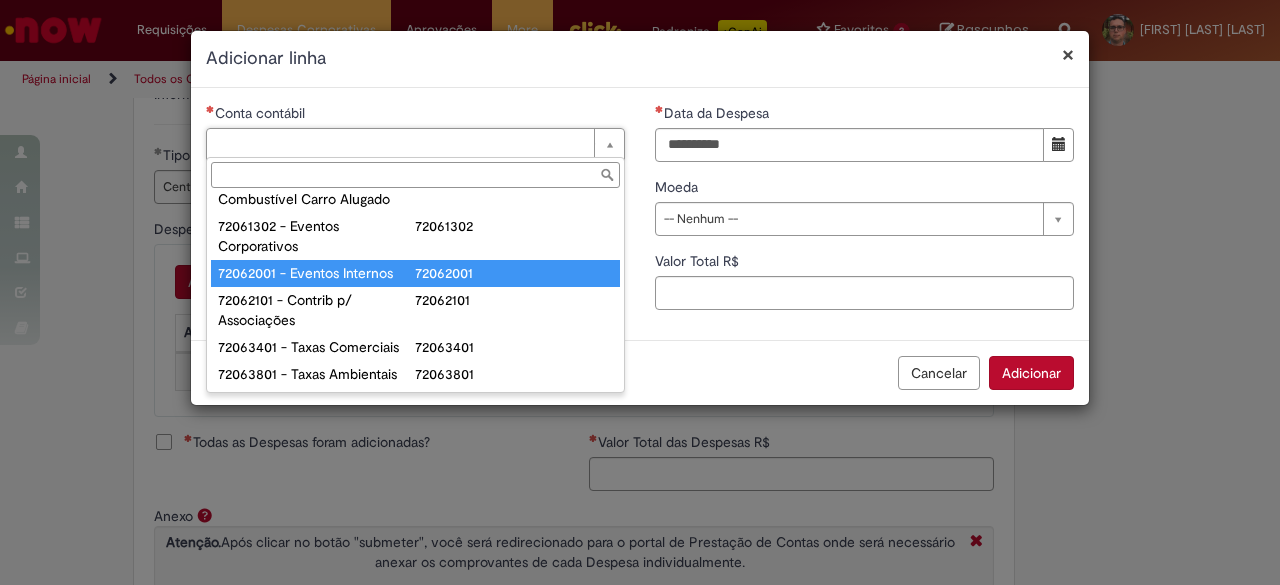 type on "**********" 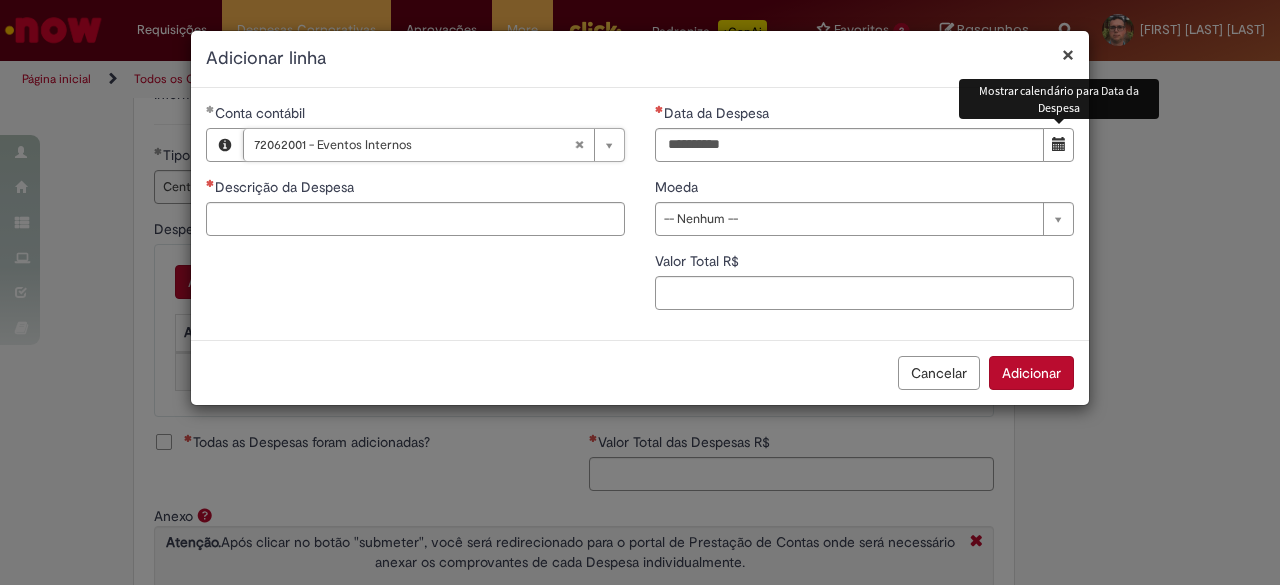 click at bounding box center [1059, 144] 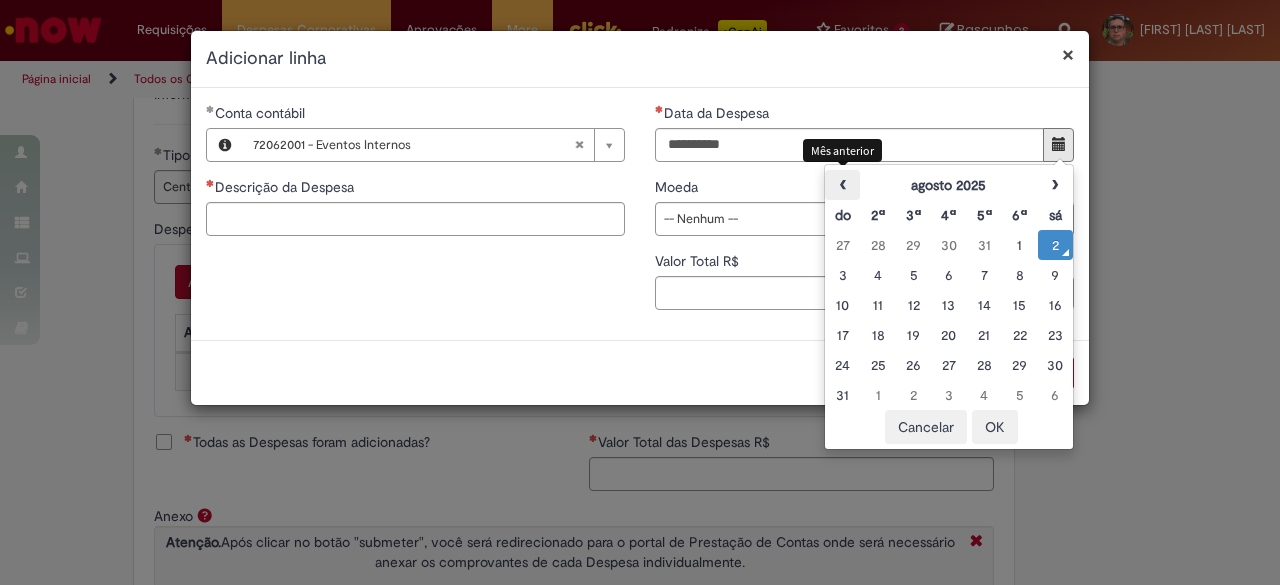click on "‹" at bounding box center [842, 185] 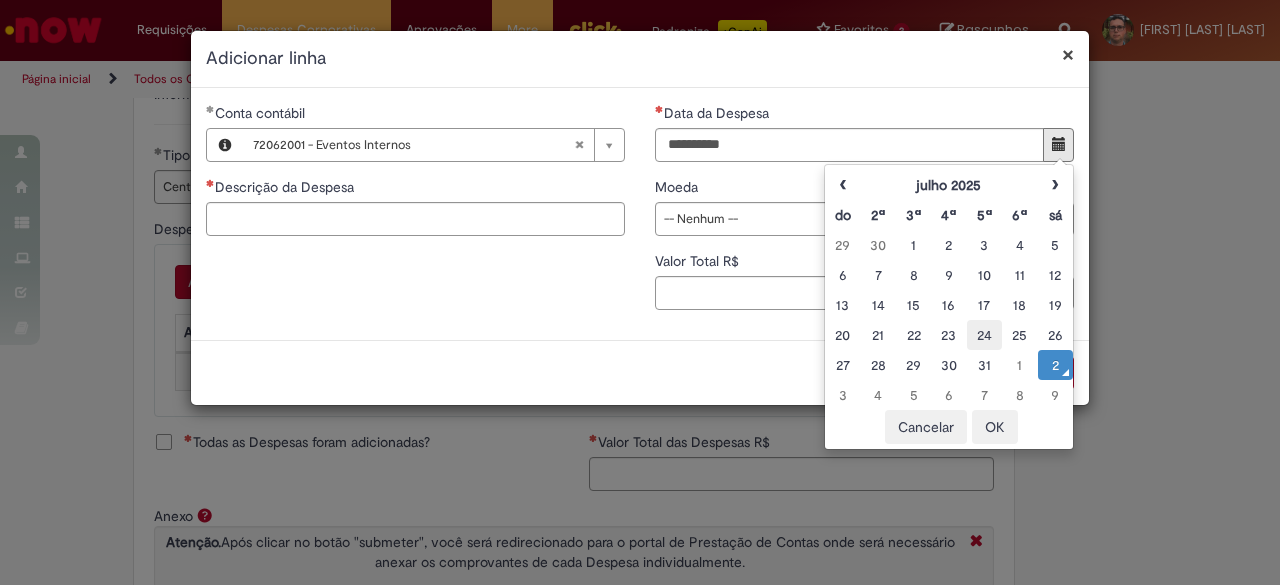 click on "24" at bounding box center (984, 335) 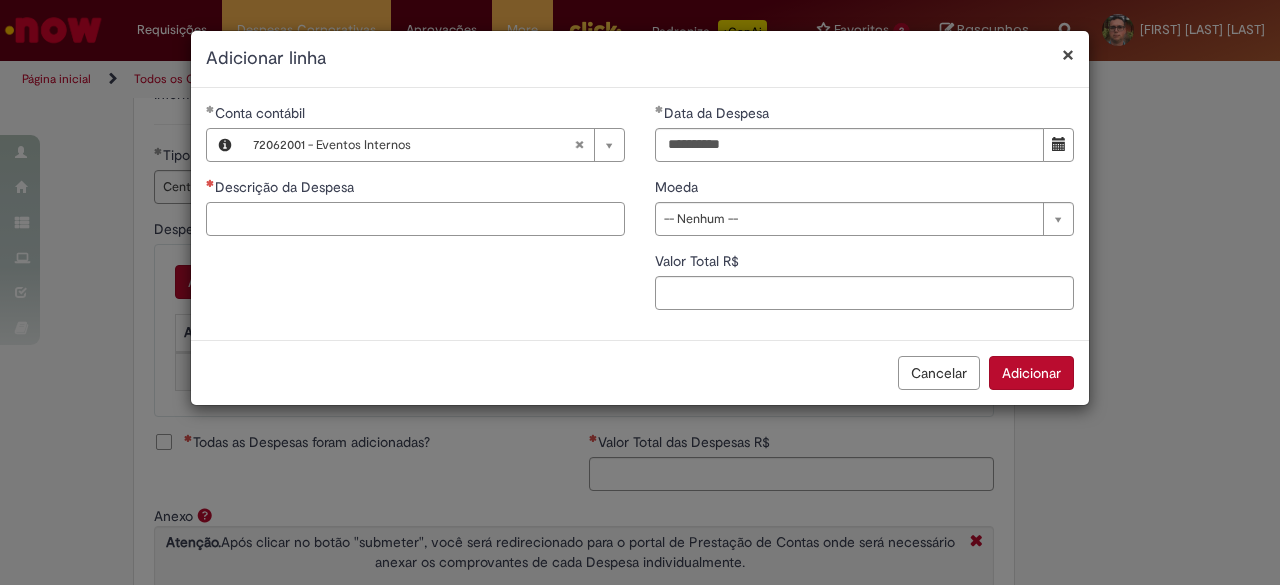 click on "Descrição da Despesa" at bounding box center [415, 219] 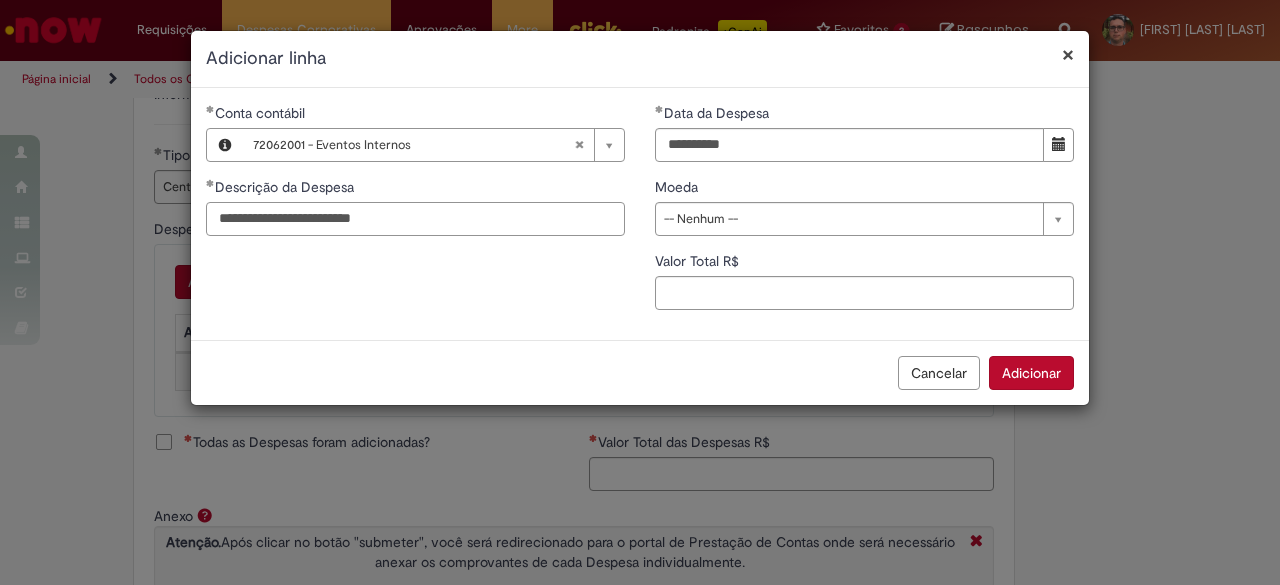 type on "**********" 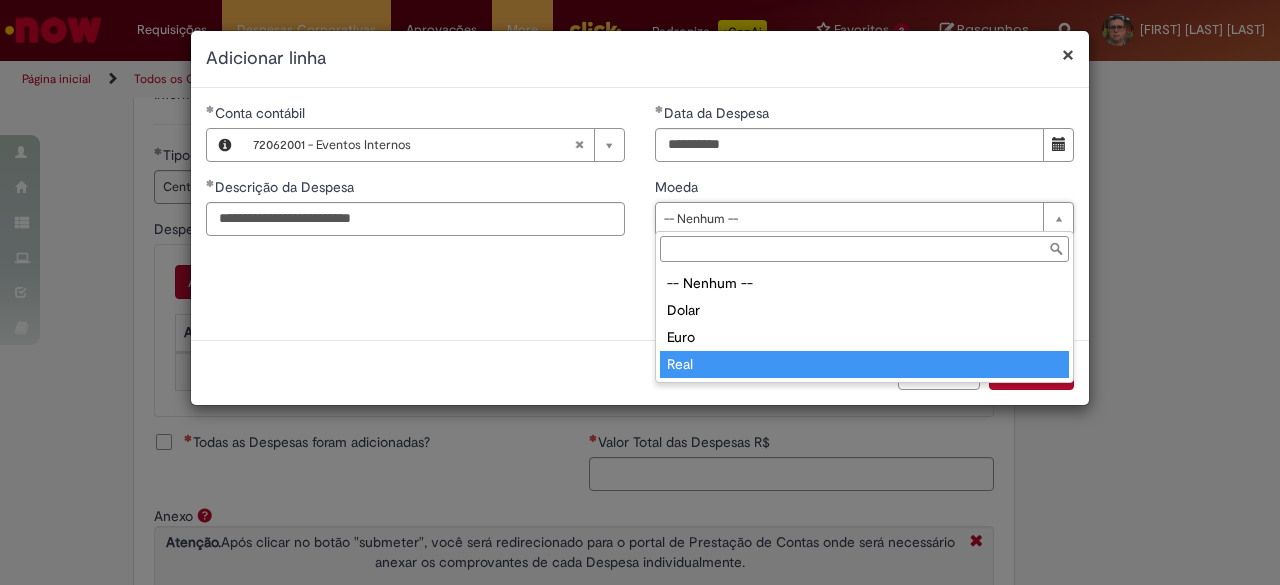 type on "****" 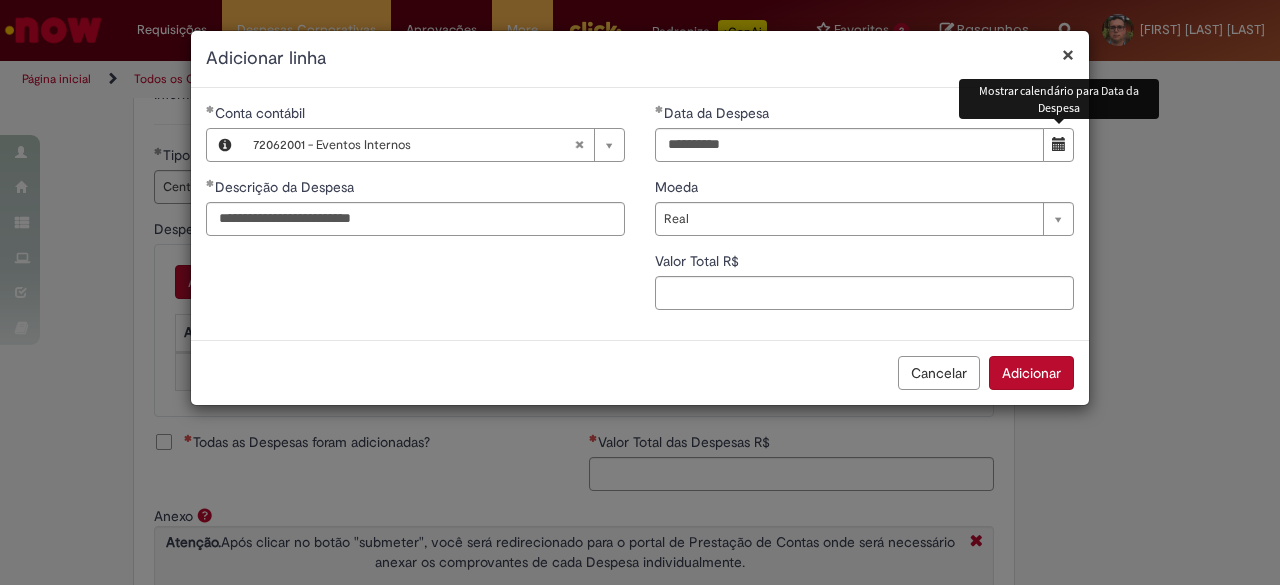 click at bounding box center (1059, 144) 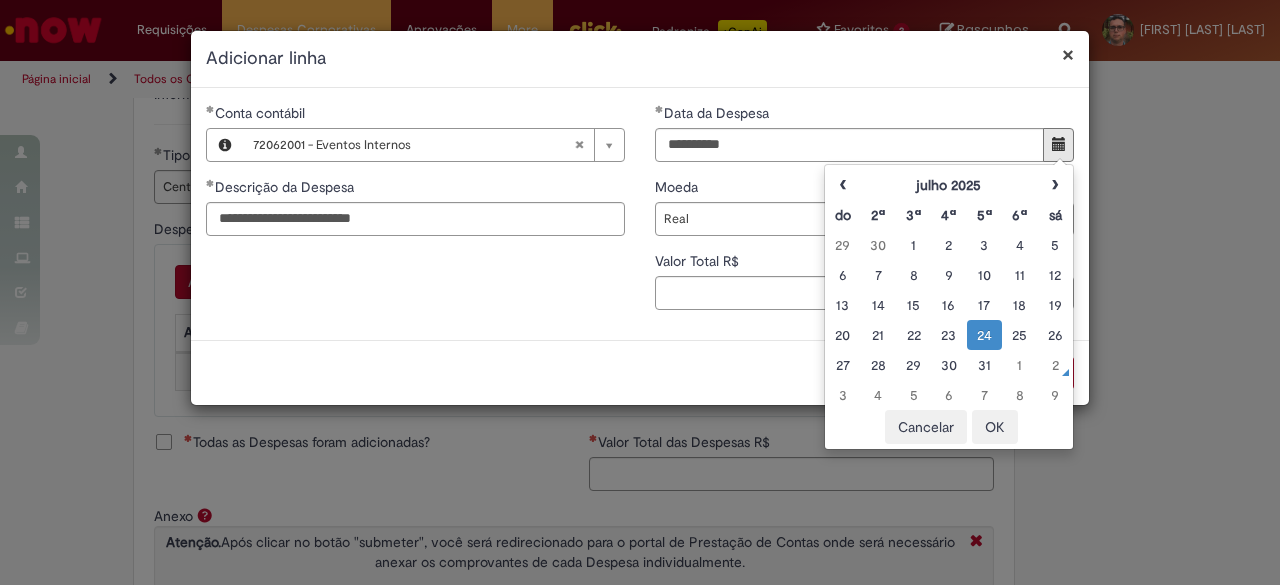 click on "**********" at bounding box center [640, 292] 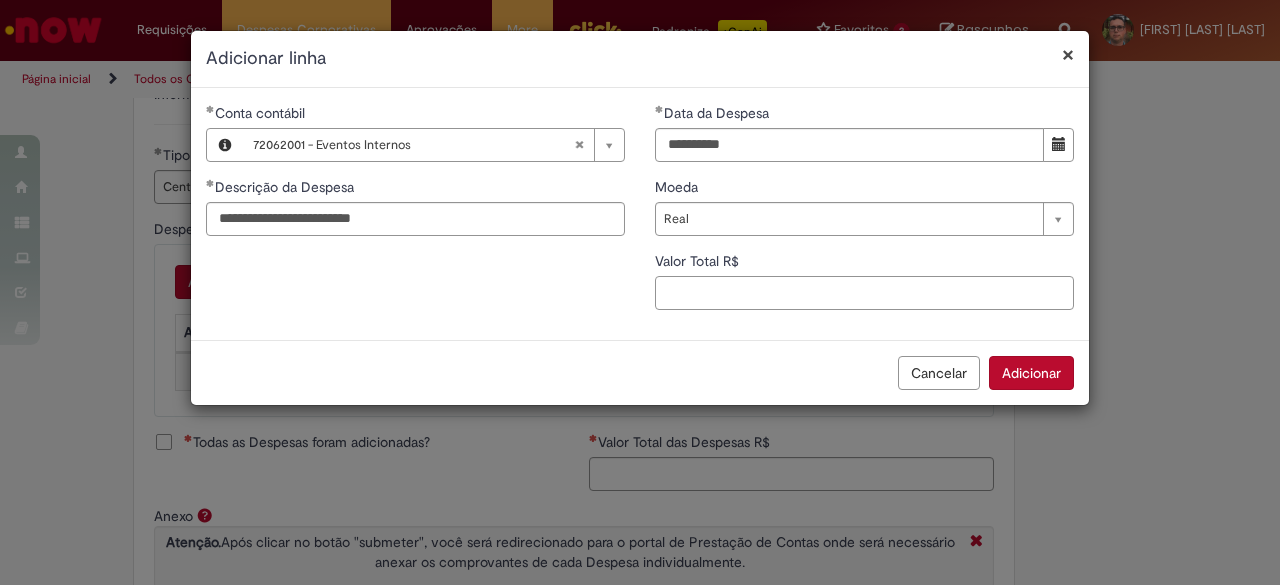 click on "Valor Total R$" at bounding box center (864, 293) 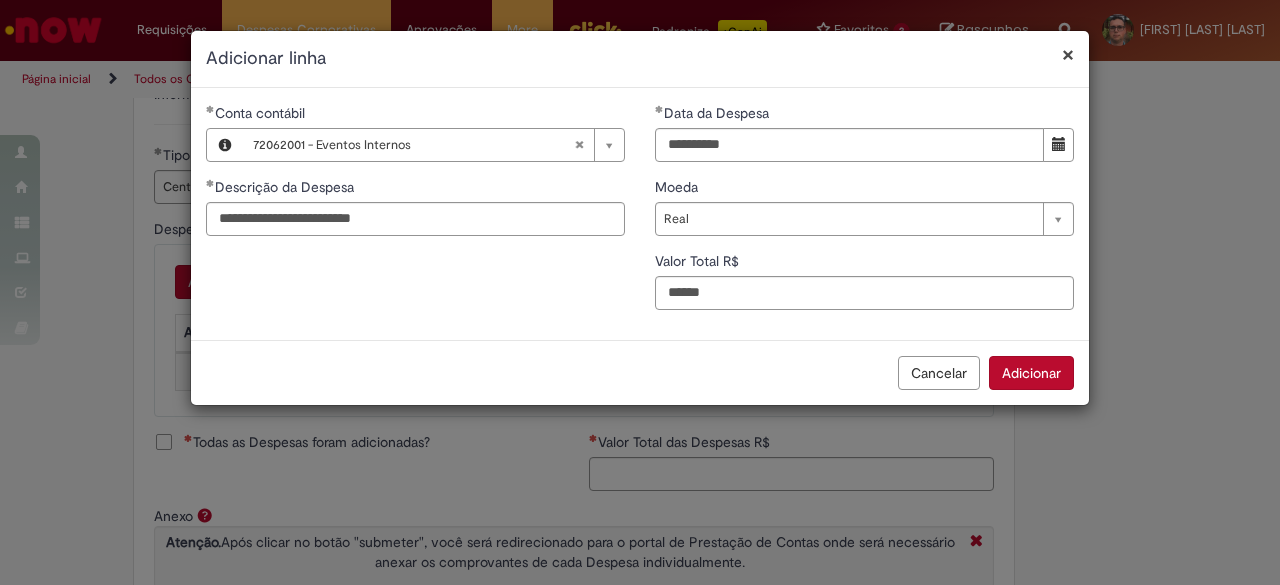 type on "***" 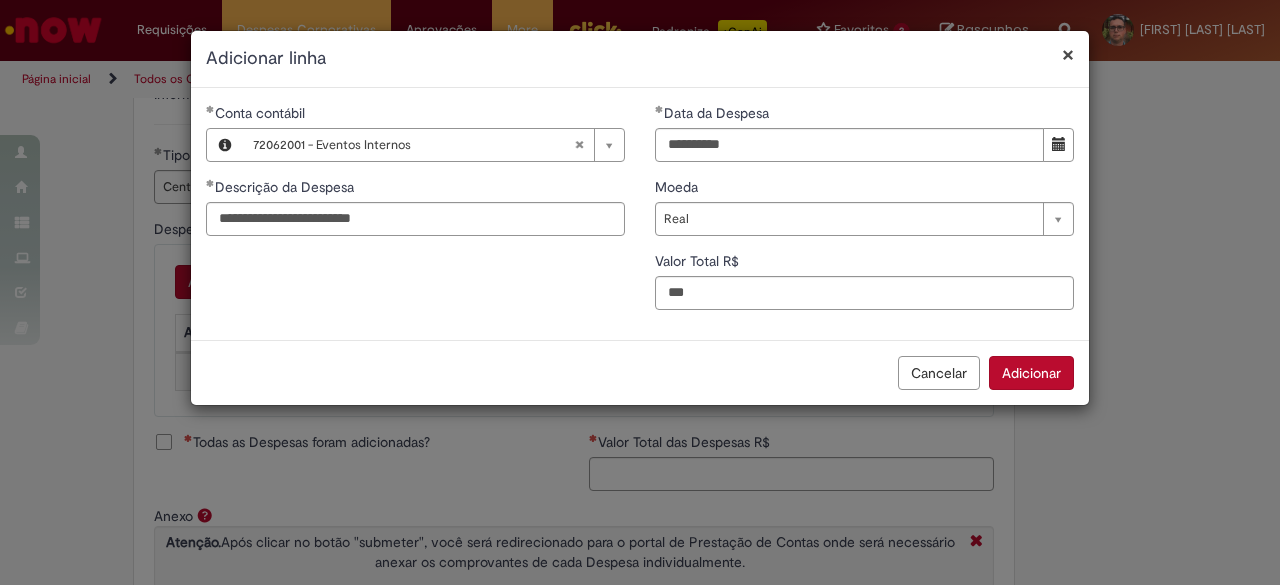 click on "Adicionar" at bounding box center [1031, 373] 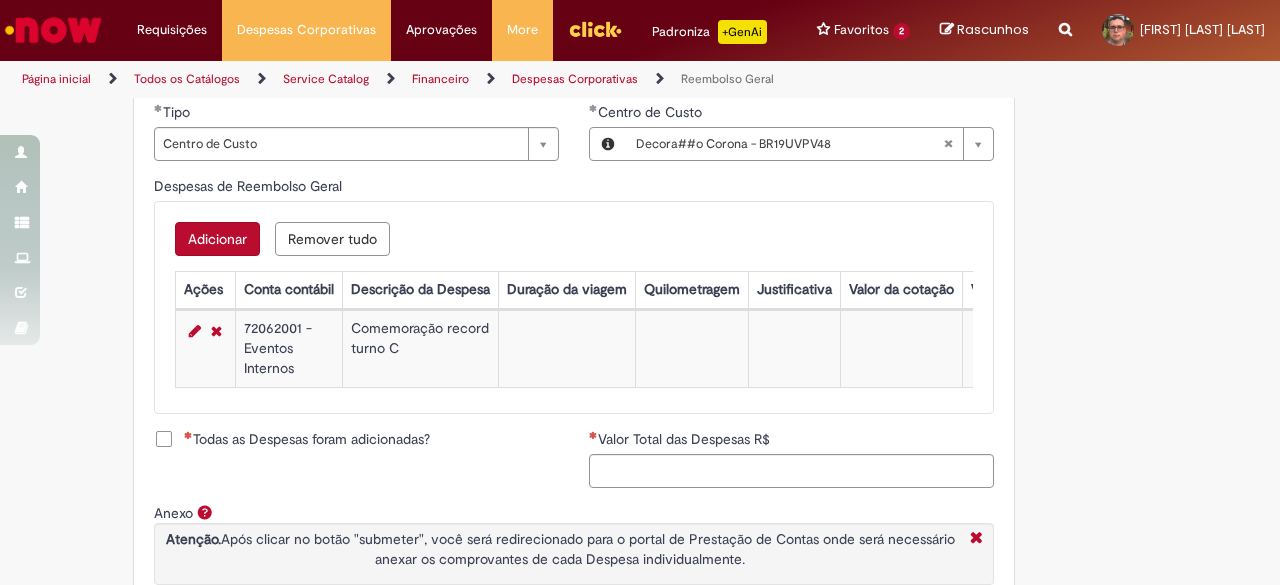 scroll, scrollTop: 779, scrollLeft: 0, axis: vertical 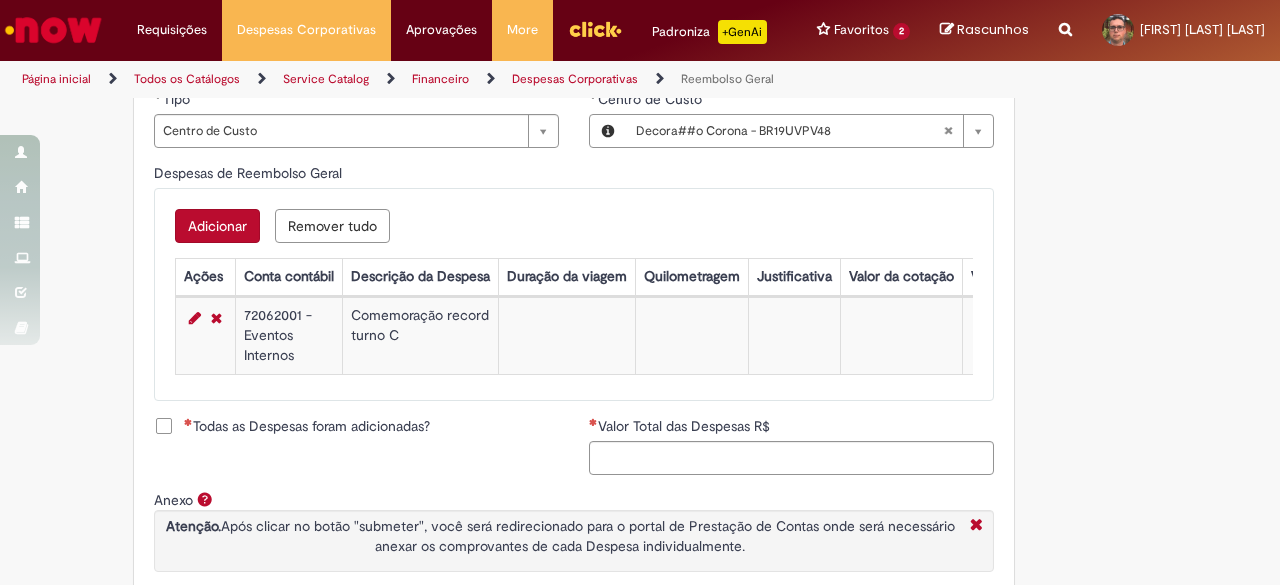 click on "Todas as Despesas foram adicionadas?" at bounding box center (307, 426) 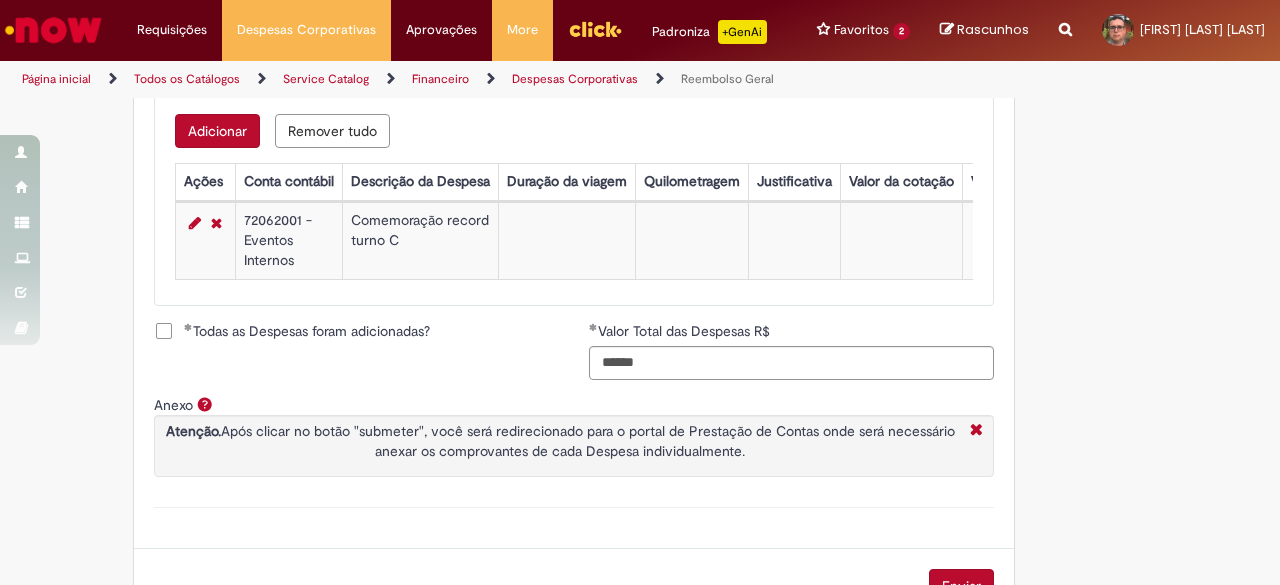 scroll, scrollTop: 961, scrollLeft: 0, axis: vertical 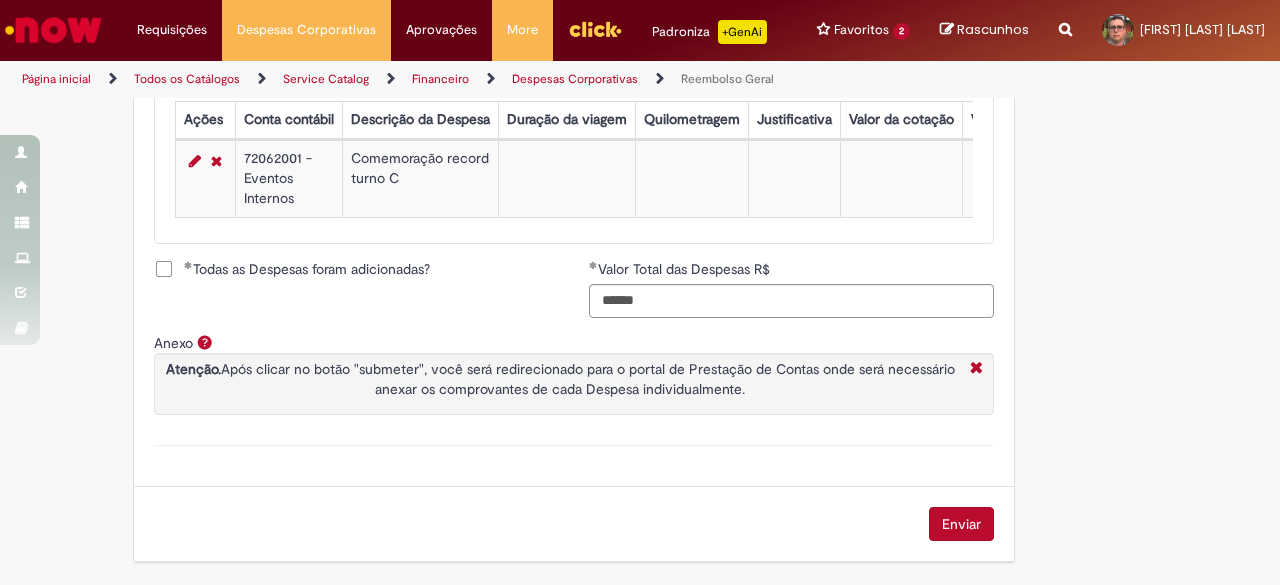 click on "Enviar" at bounding box center [961, 524] 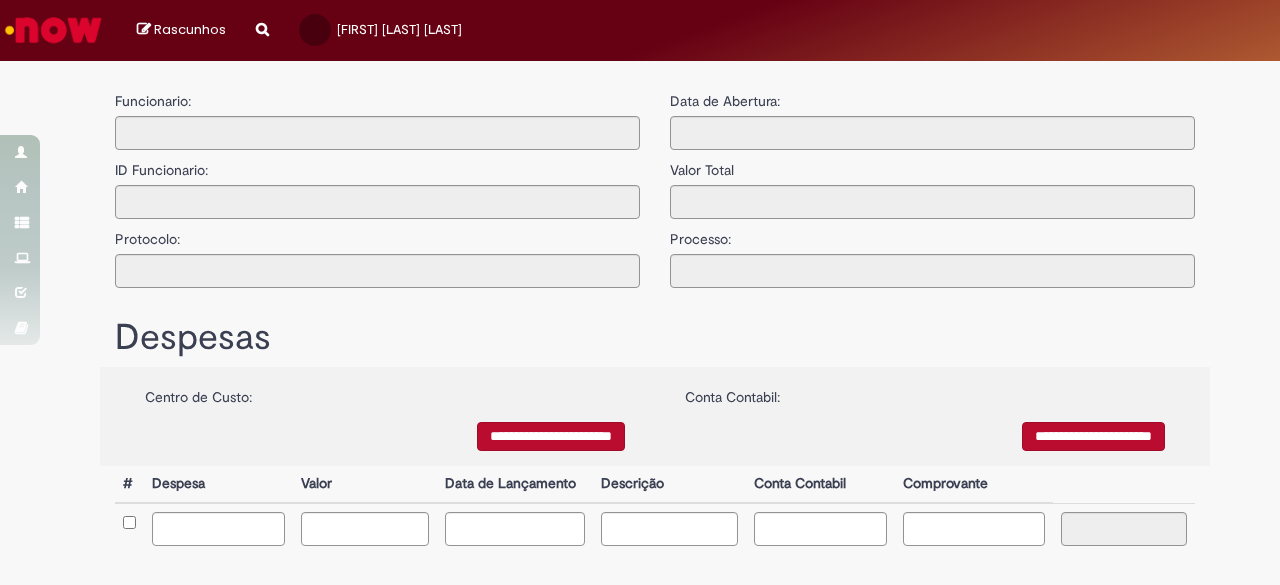 scroll, scrollTop: 0, scrollLeft: 0, axis: both 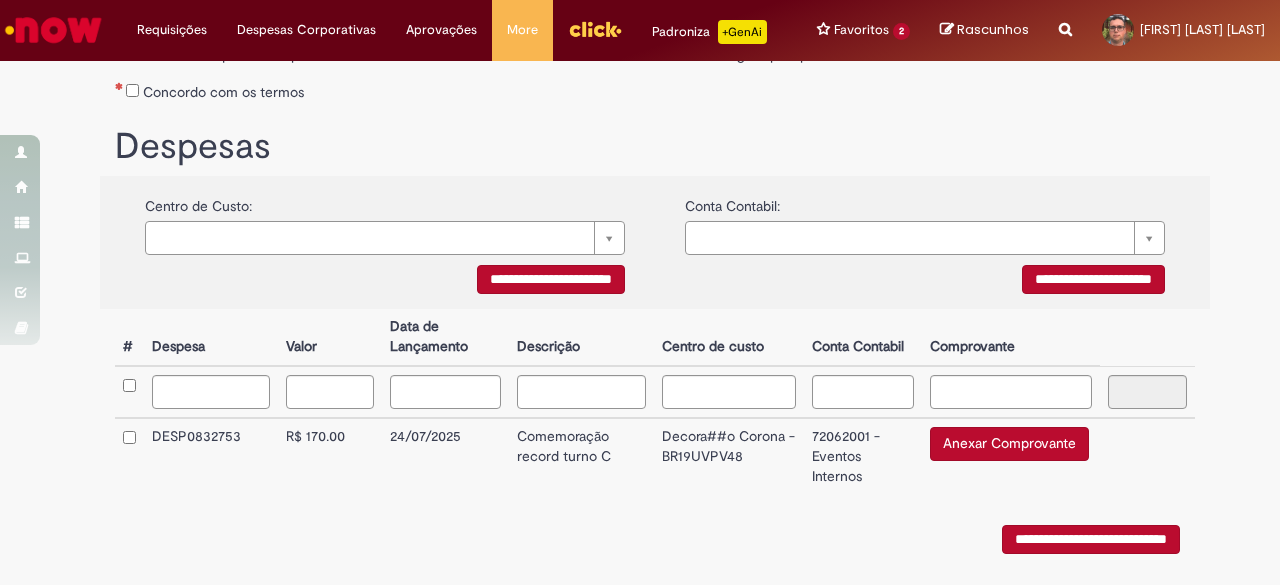 click on "Anexar Comprovante" at bounding box center (1009, 444) 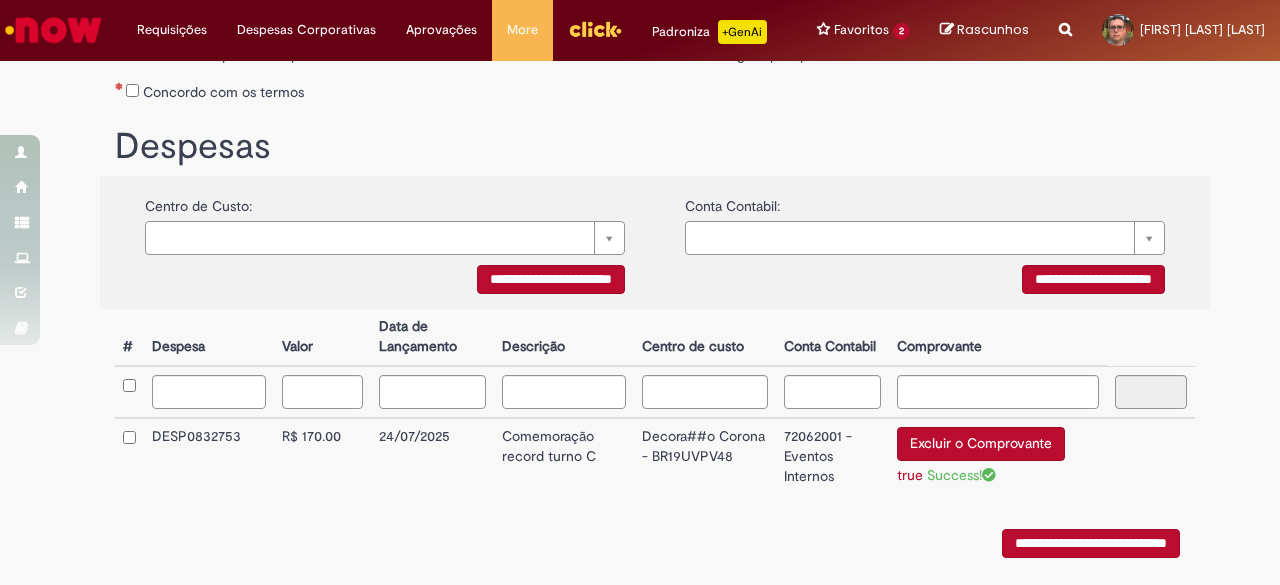 click on "**********" at bounding box center (1091, 543) 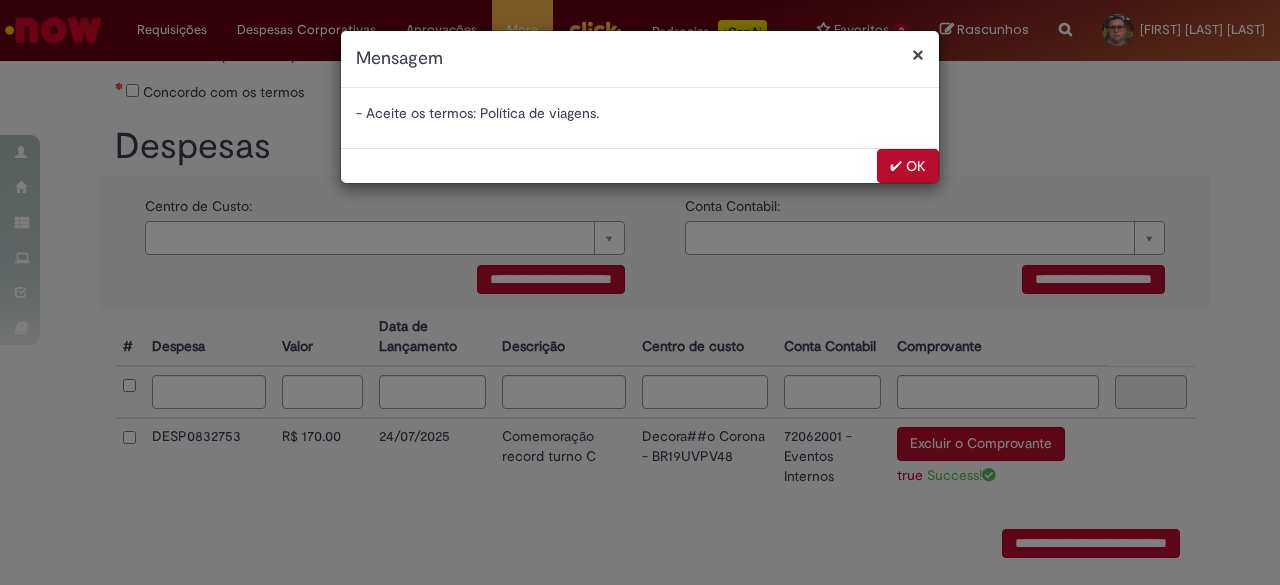 click on "✔ OK" at bounding box center [908, 166] 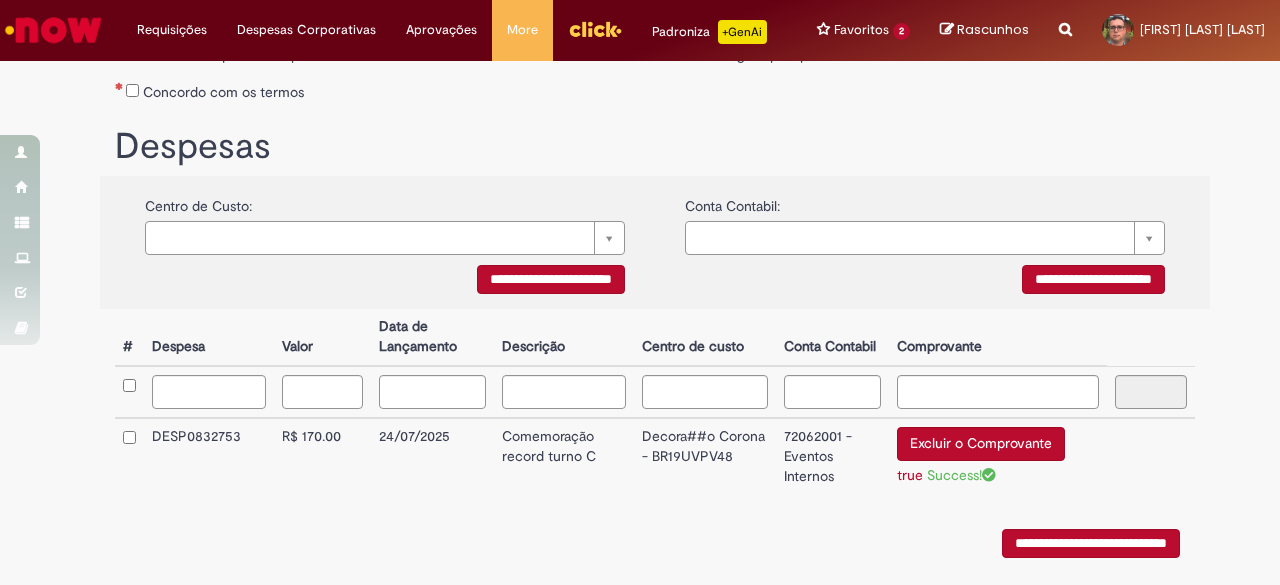 scroll, scrollTop: 416, scrollLeft: 0, axis: vertical 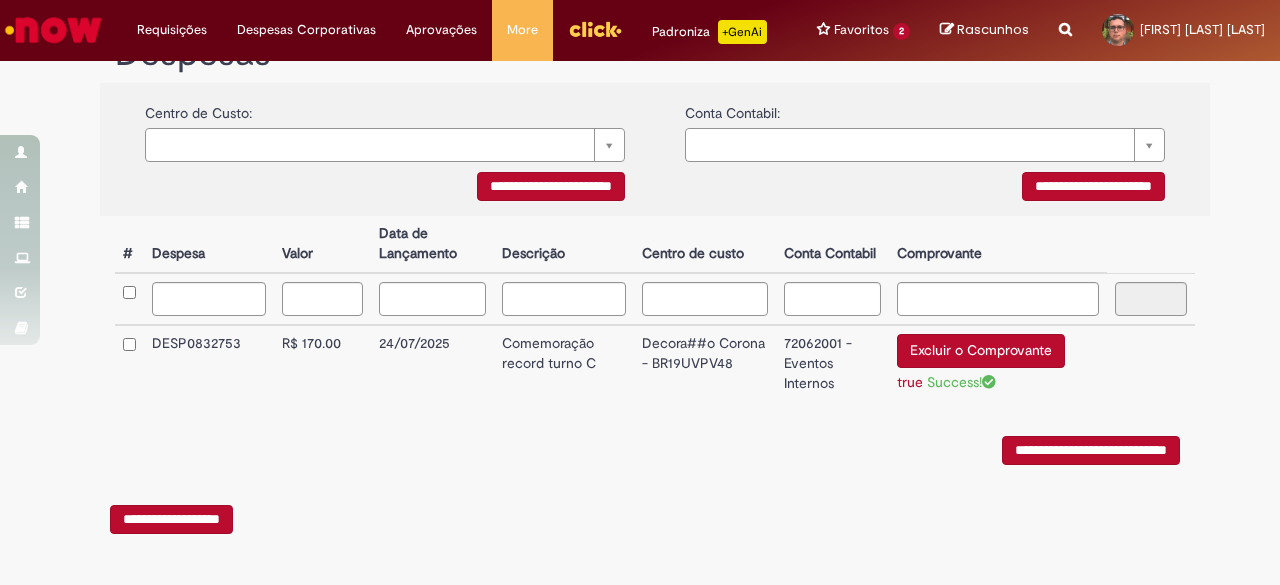 click on "**********" at bounding box center (1091, 450) 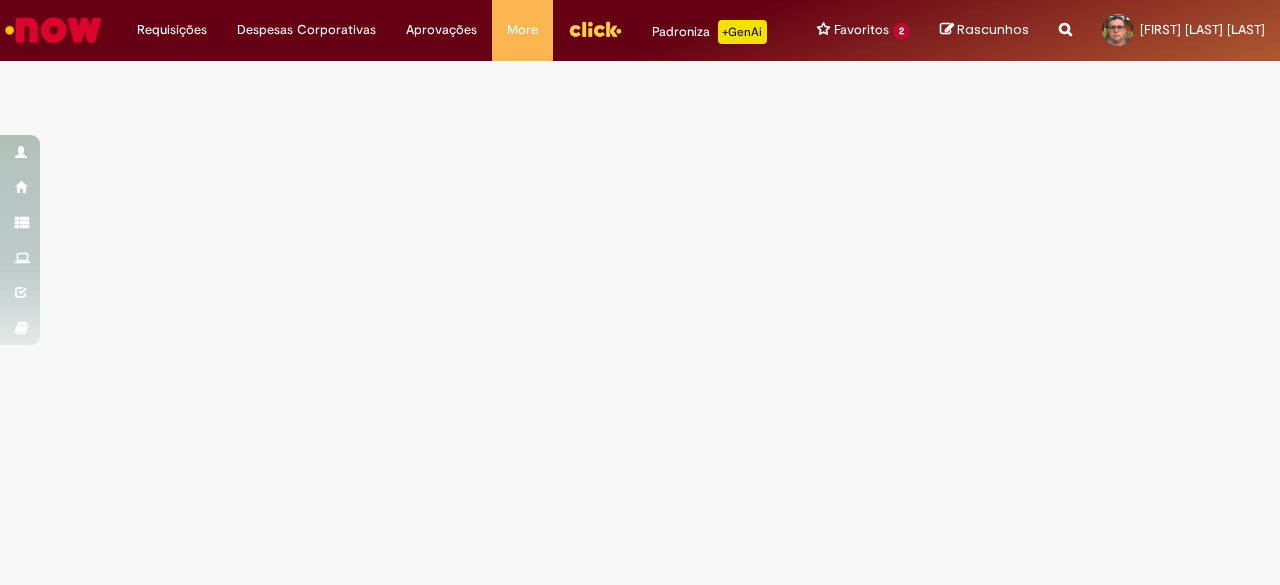scroll, scrollTop: 0, scrollLeft: 0, axis: both 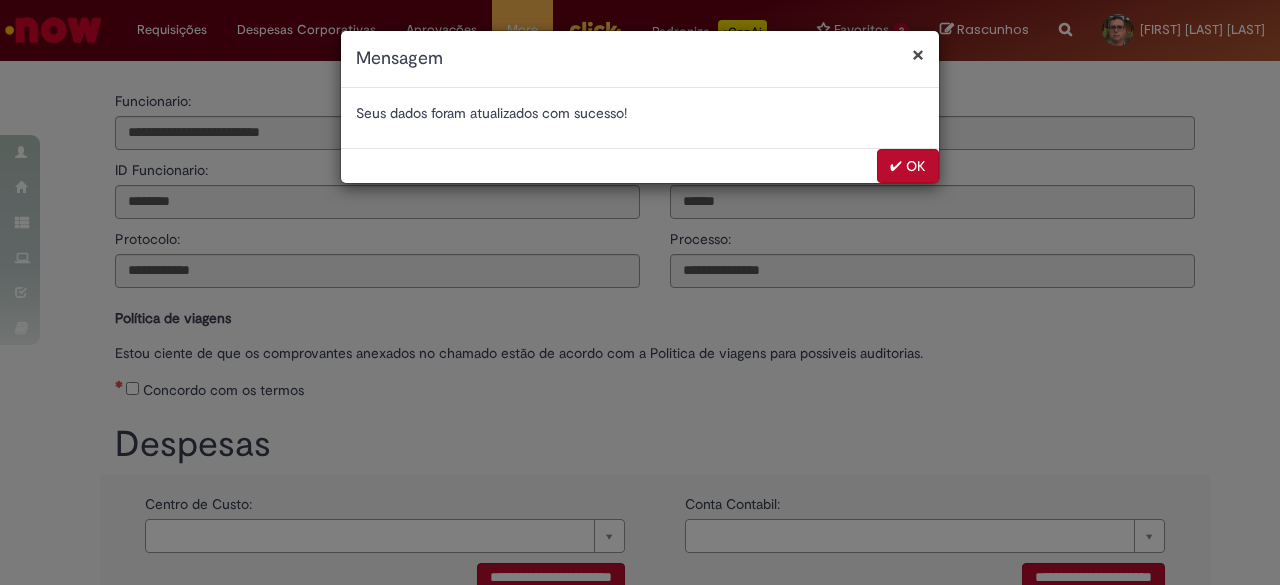 click on "✔ OK" at bounding box center (908, 166) 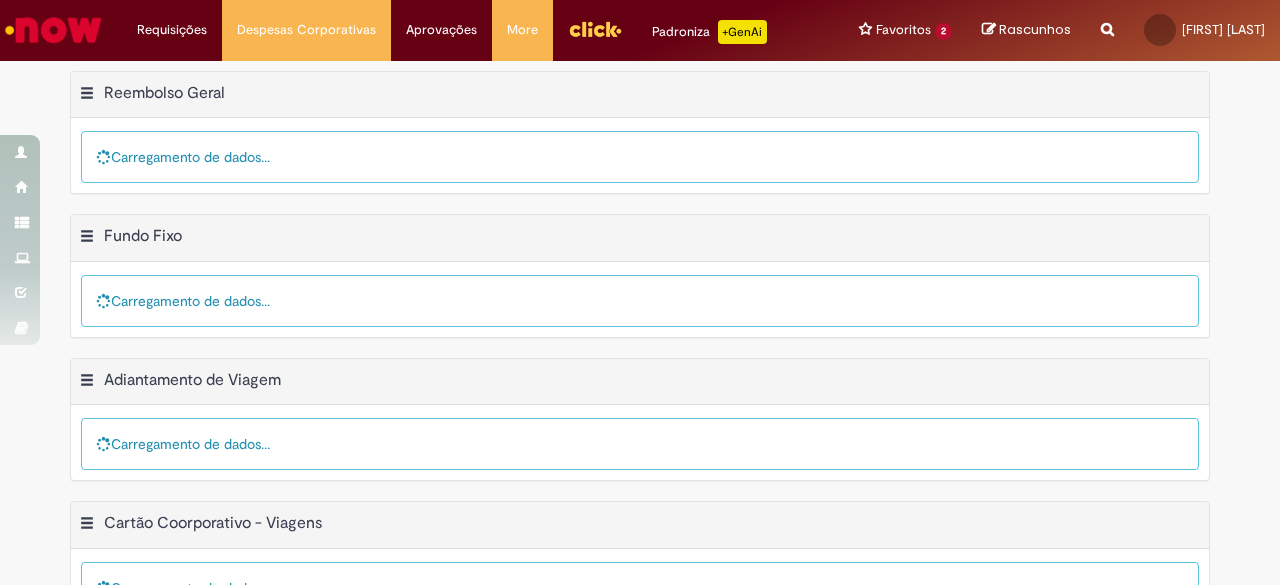scroll, scrollTop: 0, scrollLeft: 0, axis: both 